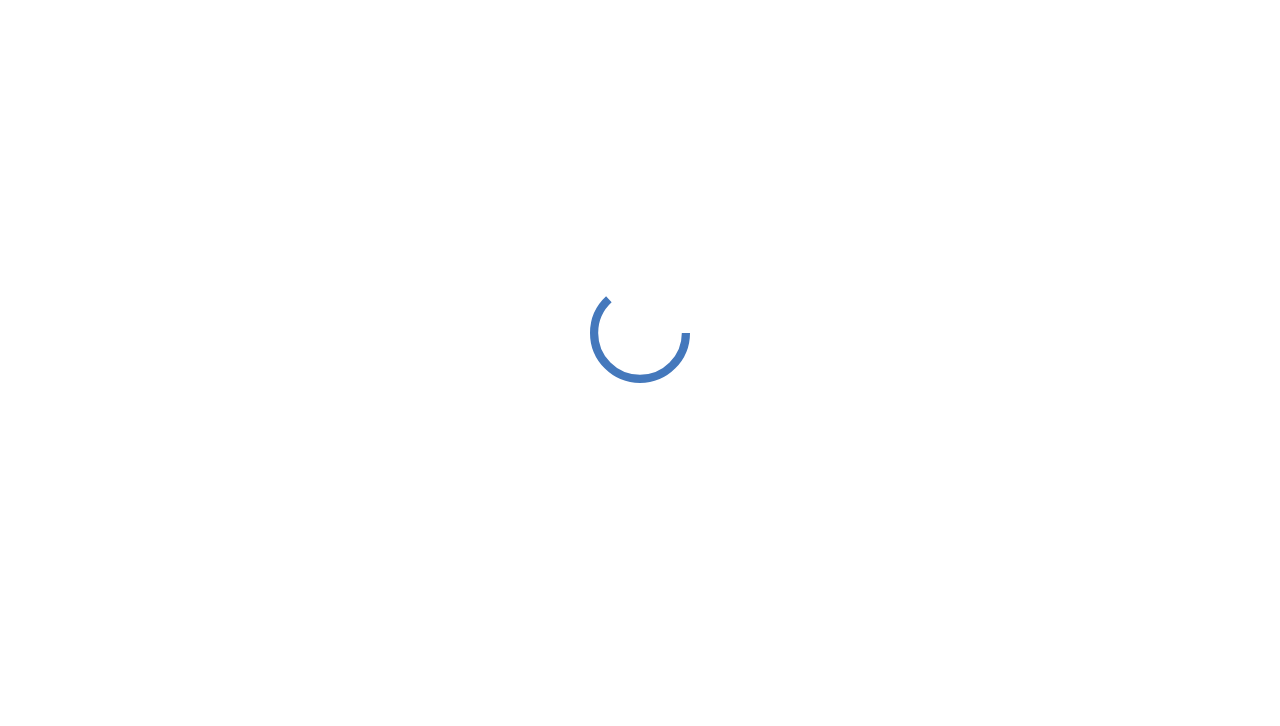 scroll, scrollTop: 0, scrollLeft: 0, axis: both 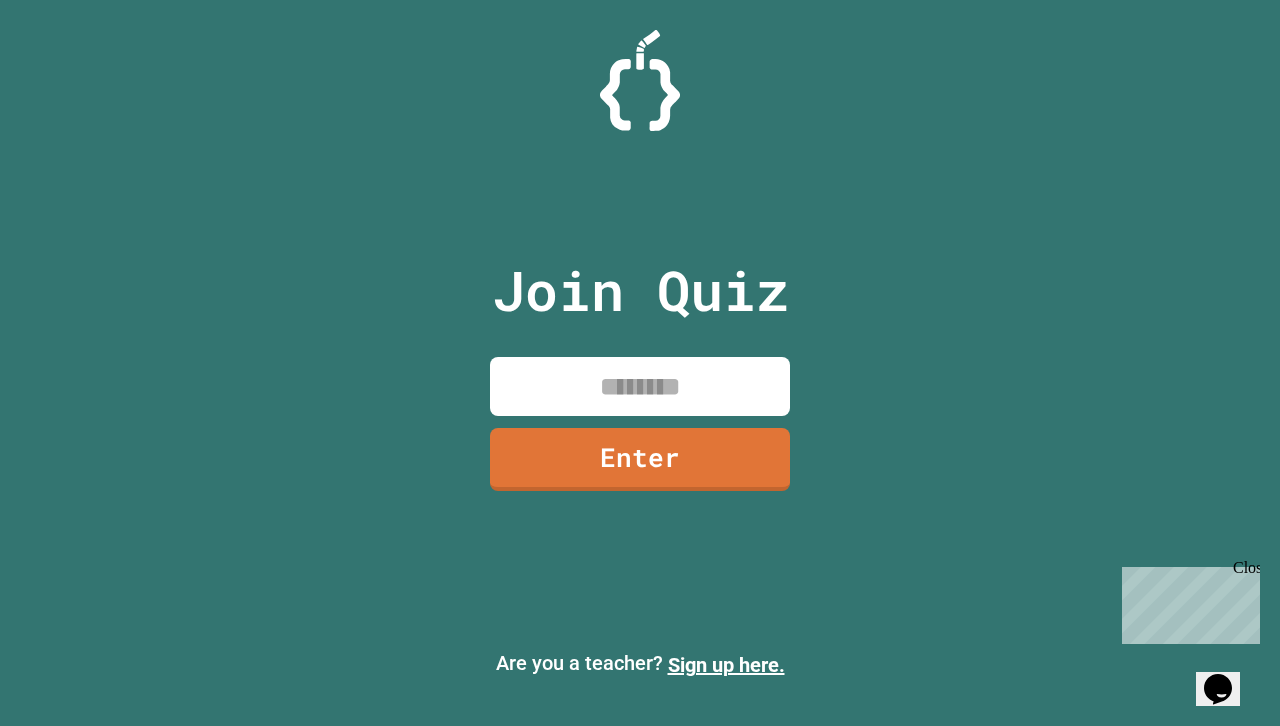 click on "Join Quiz Enter" at bounding box center [640, 363] 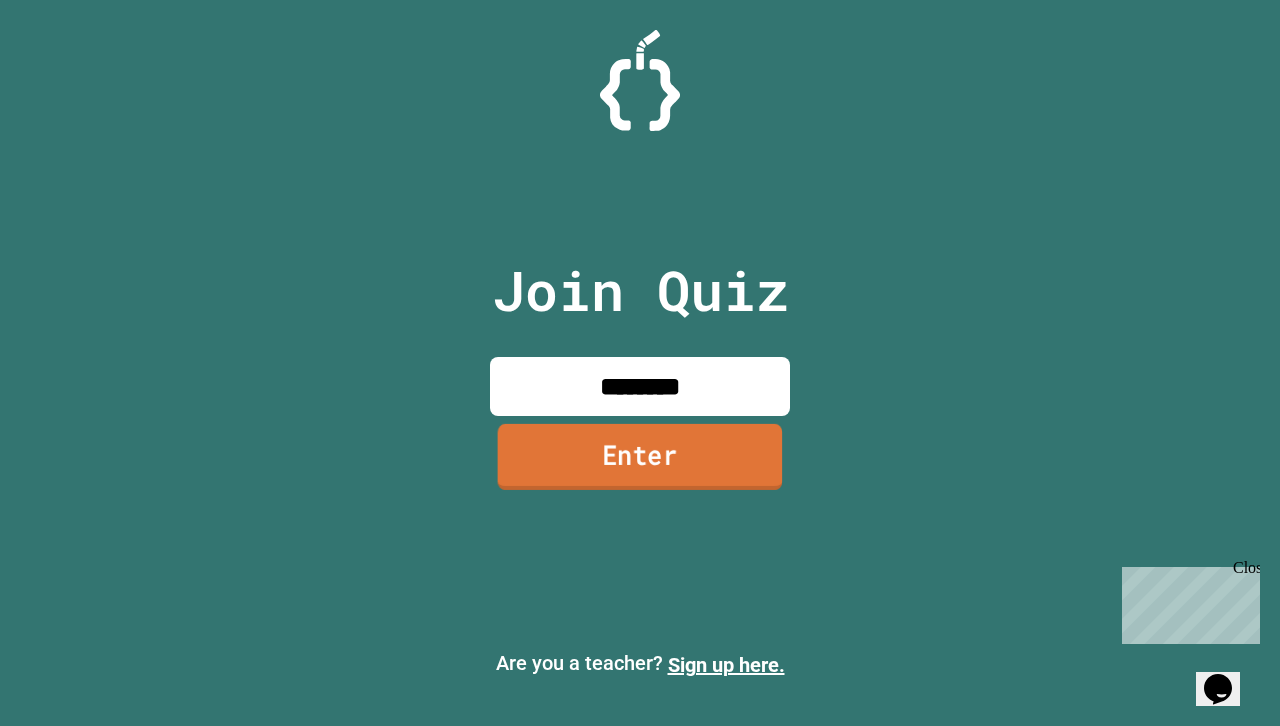 type on "********" 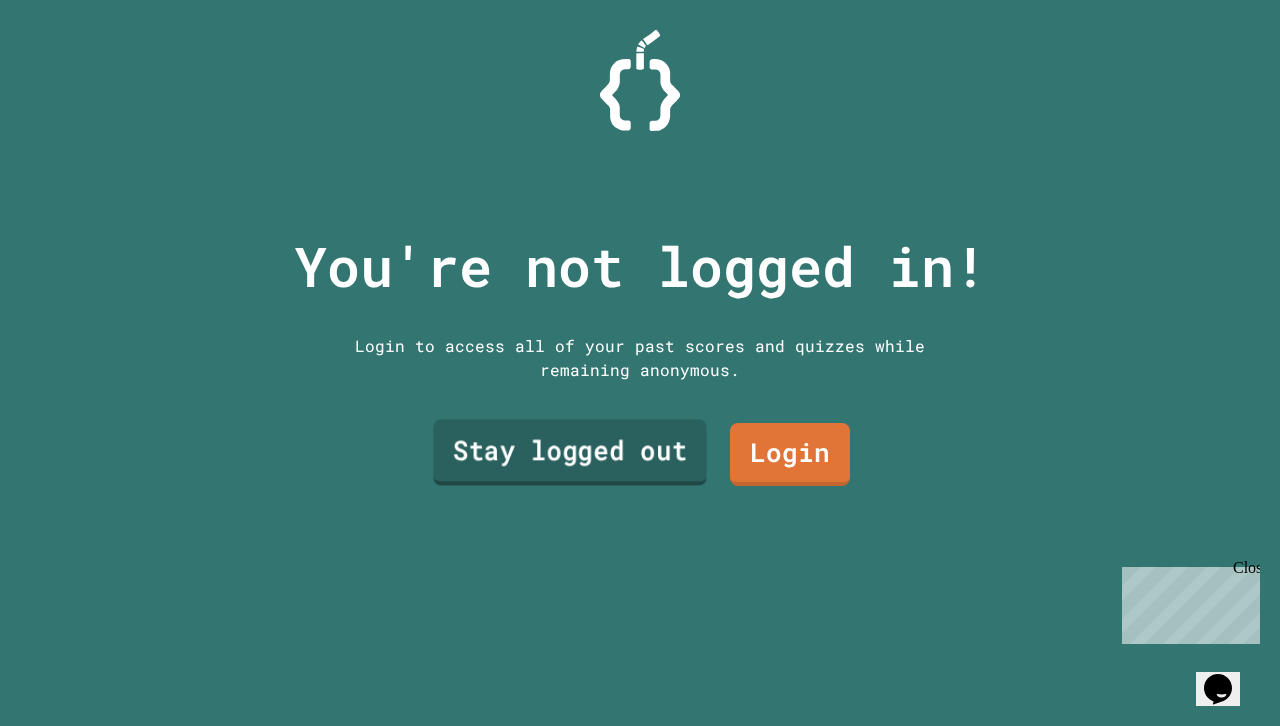 click on "Stay logged out" at bounding box center [570, 452] 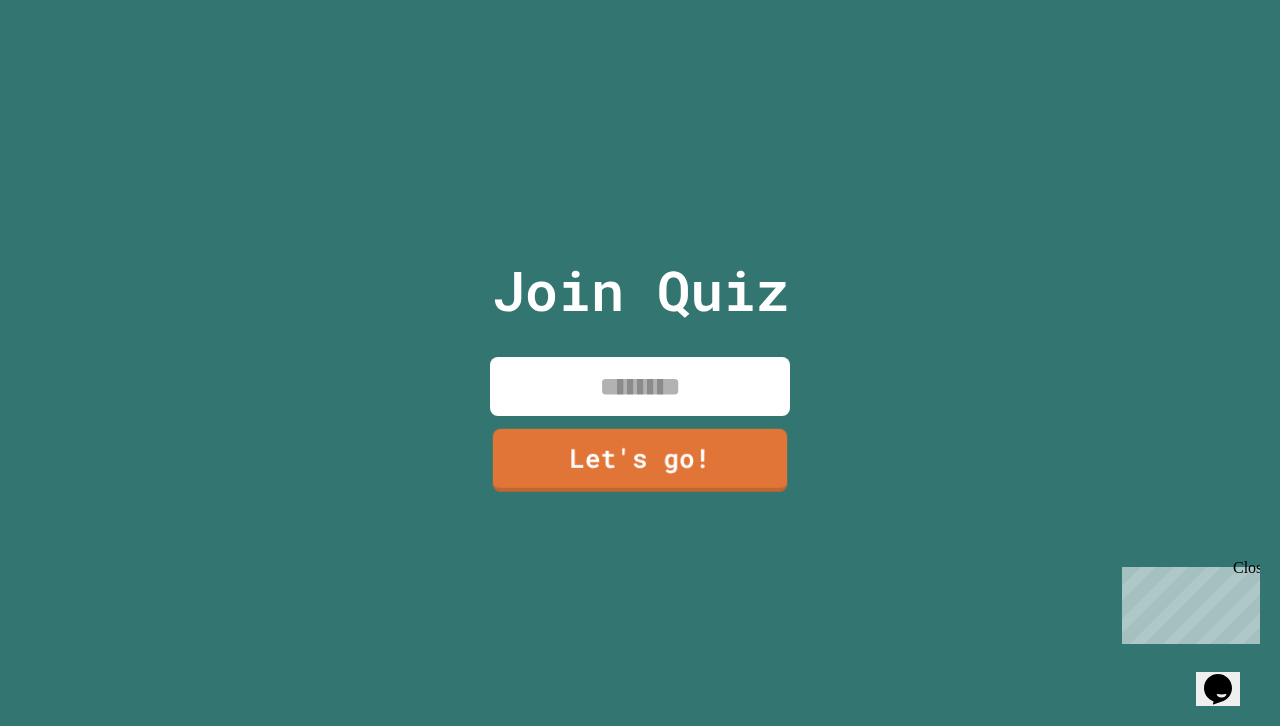 click at bounding box center (640, 386) 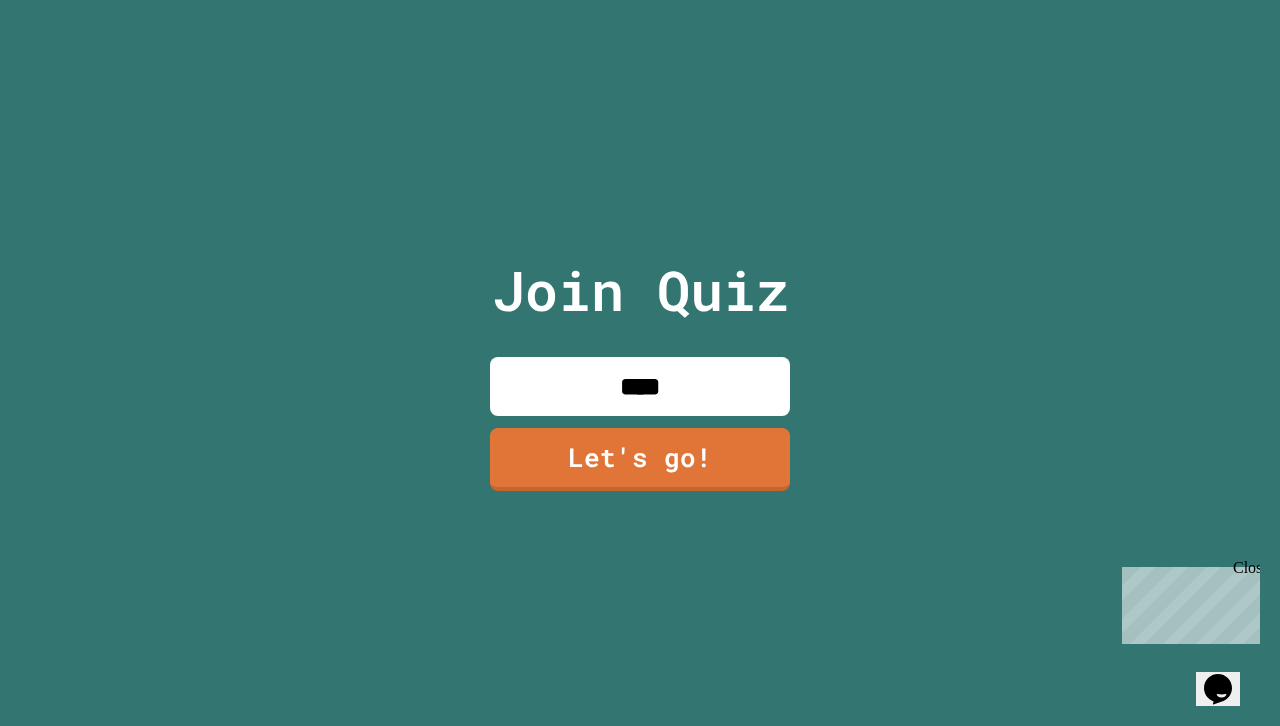 type on "****" 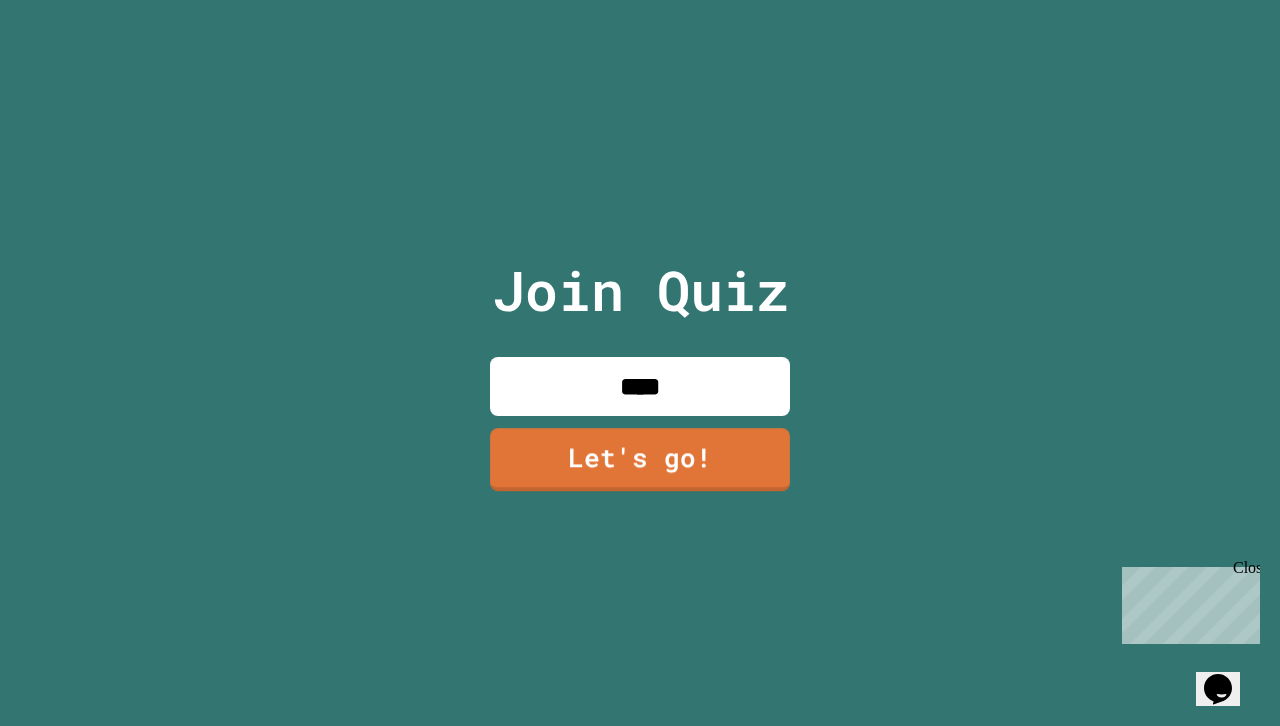 click on "****" at bounding box center [640, 386] 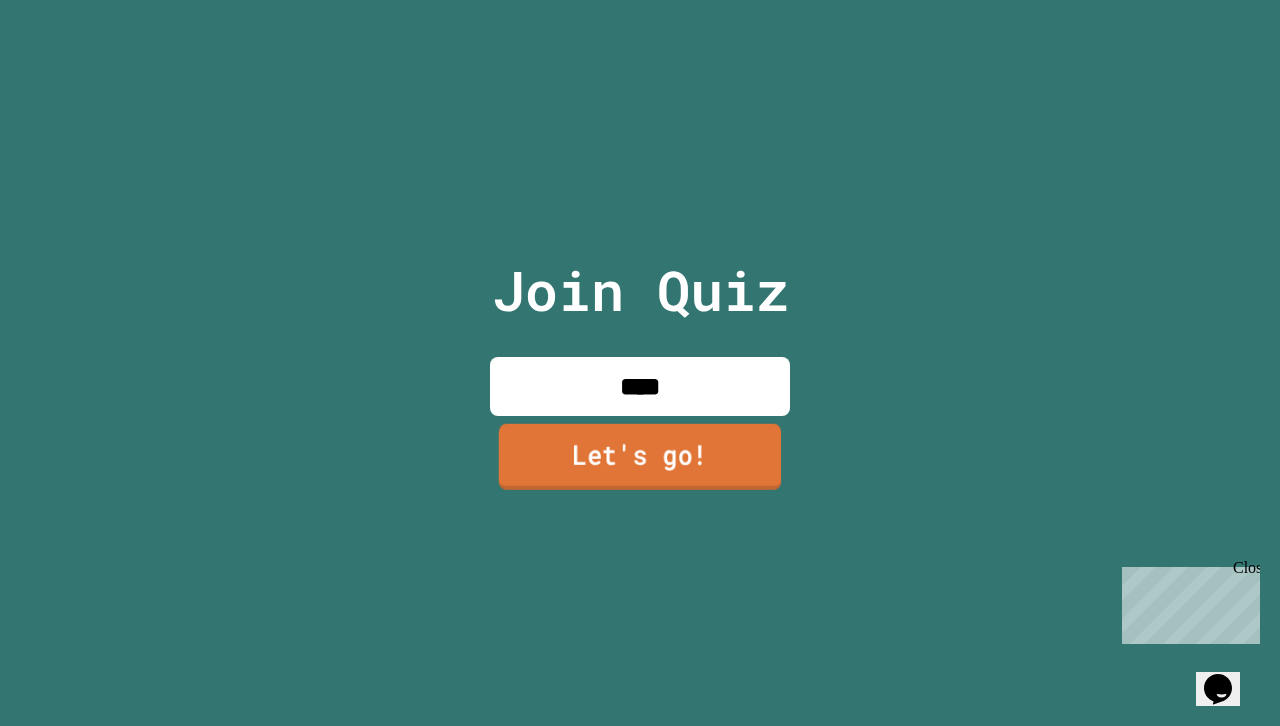 click on "Let's go!" at bounding box center (640, 457) 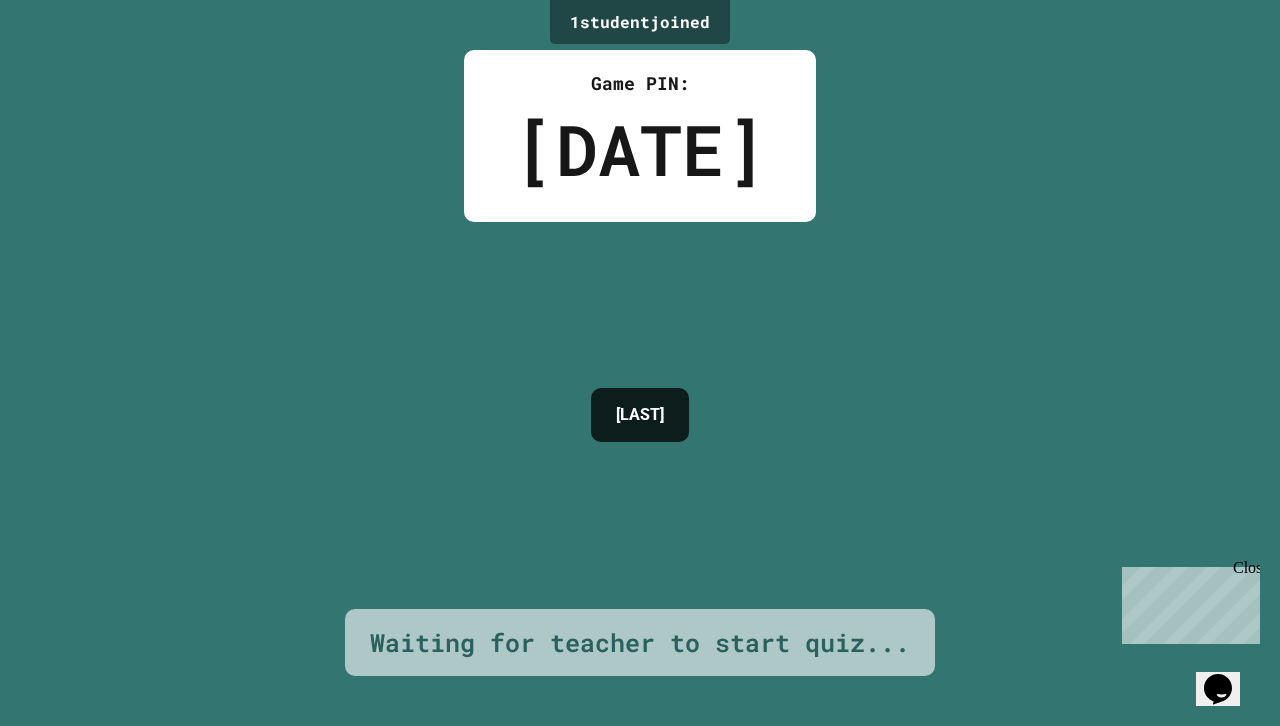 click on "[DATE]" at bounding box center [640, 149] 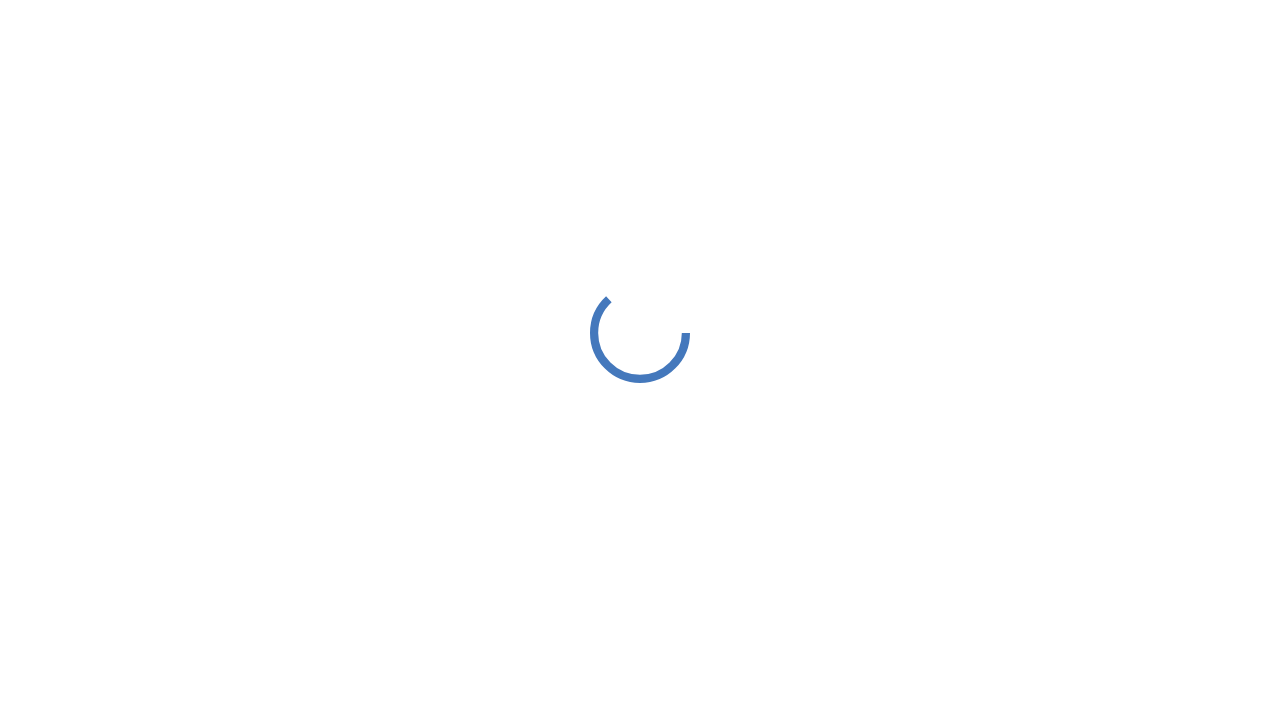 scroll, scrollTop: 0, scrollLeft: 0, axis: both 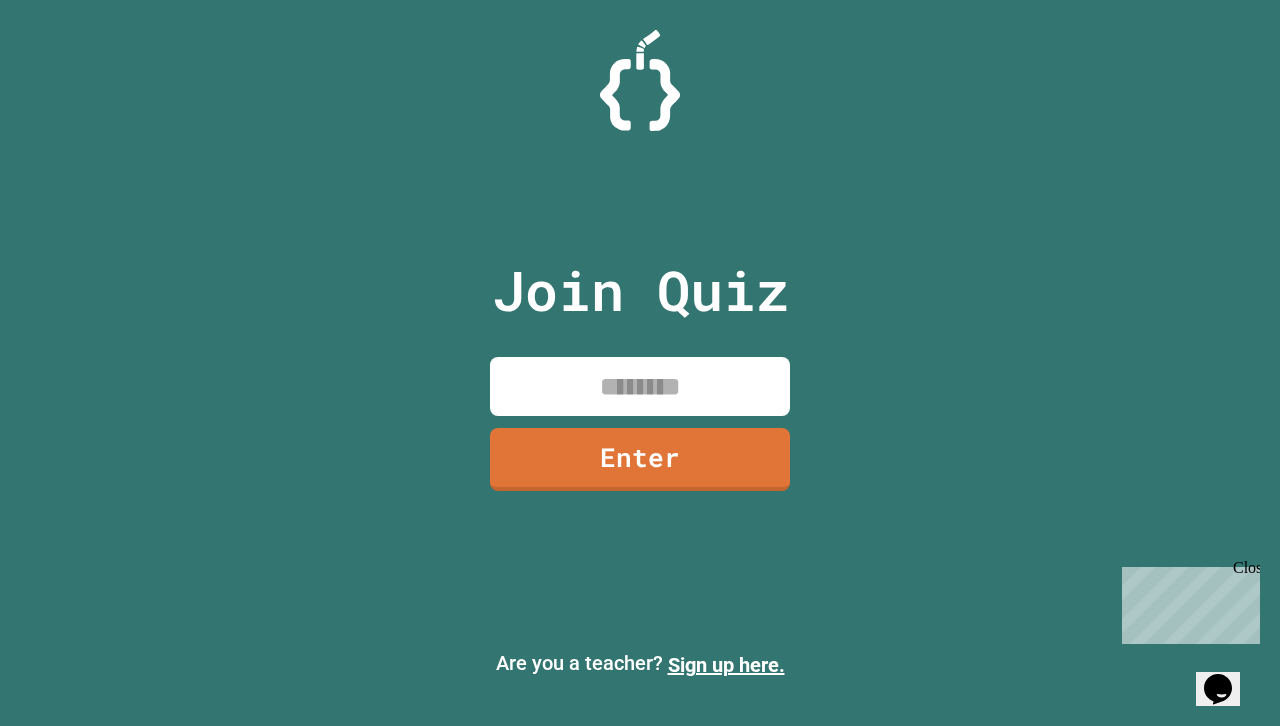 click at bounding box center [640, 386] 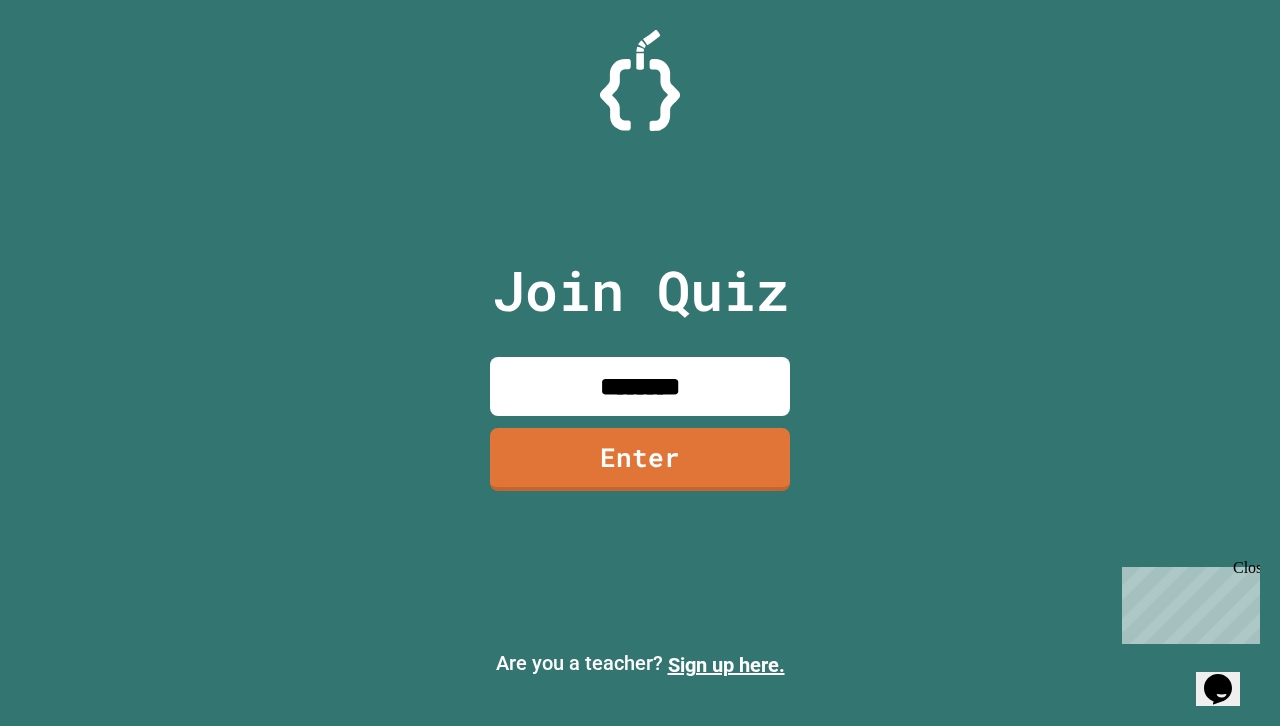 type on "********" 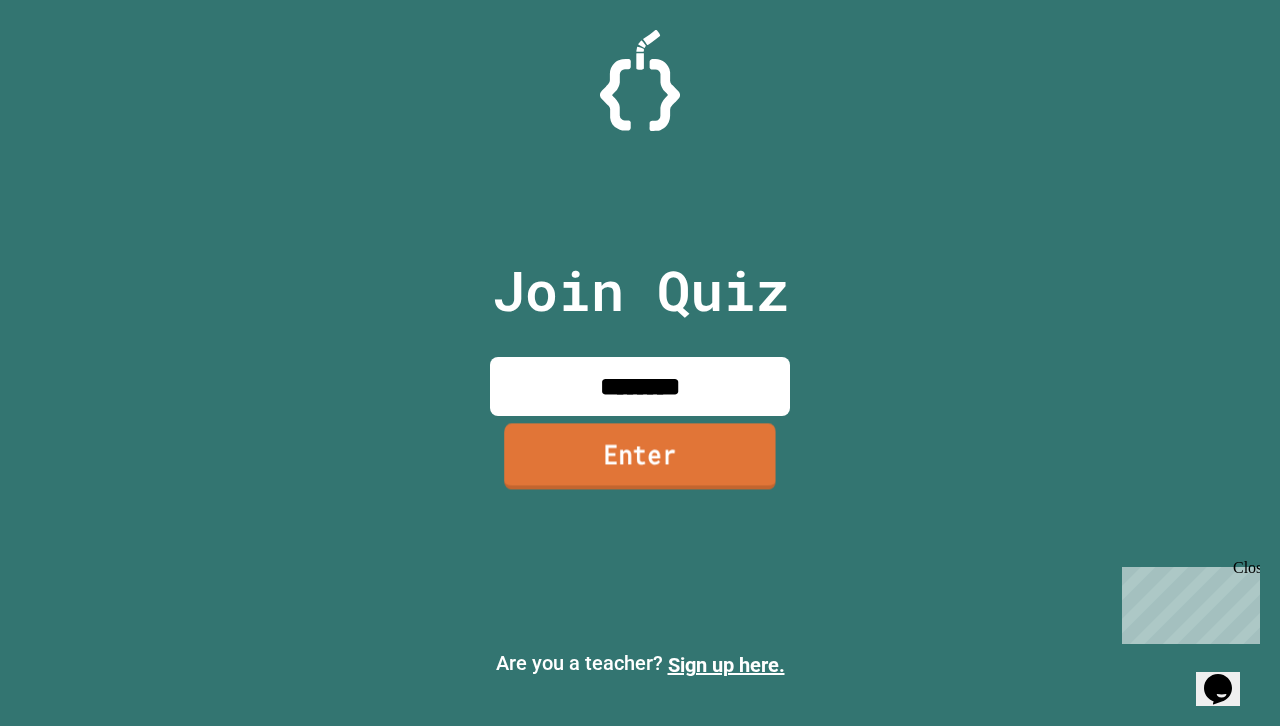 click on "Enter" at bounding box center [640, 457] 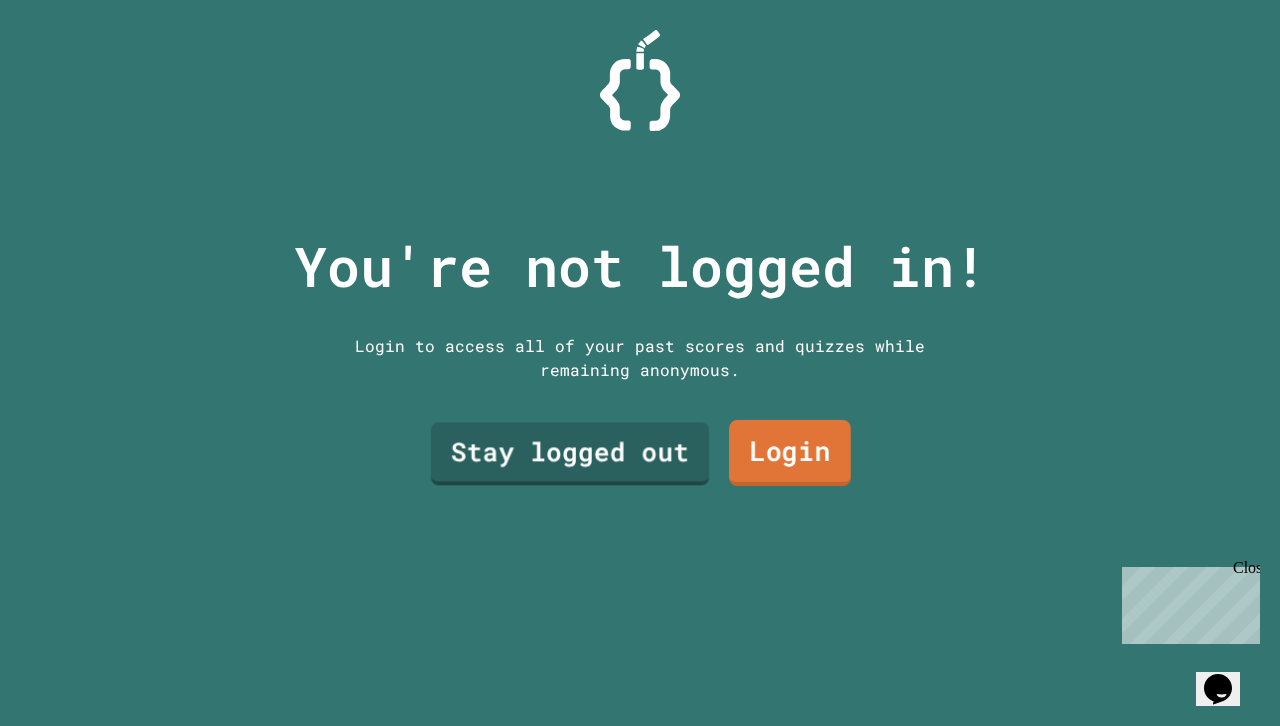 click on "Login" at bounding box center (790, 453) 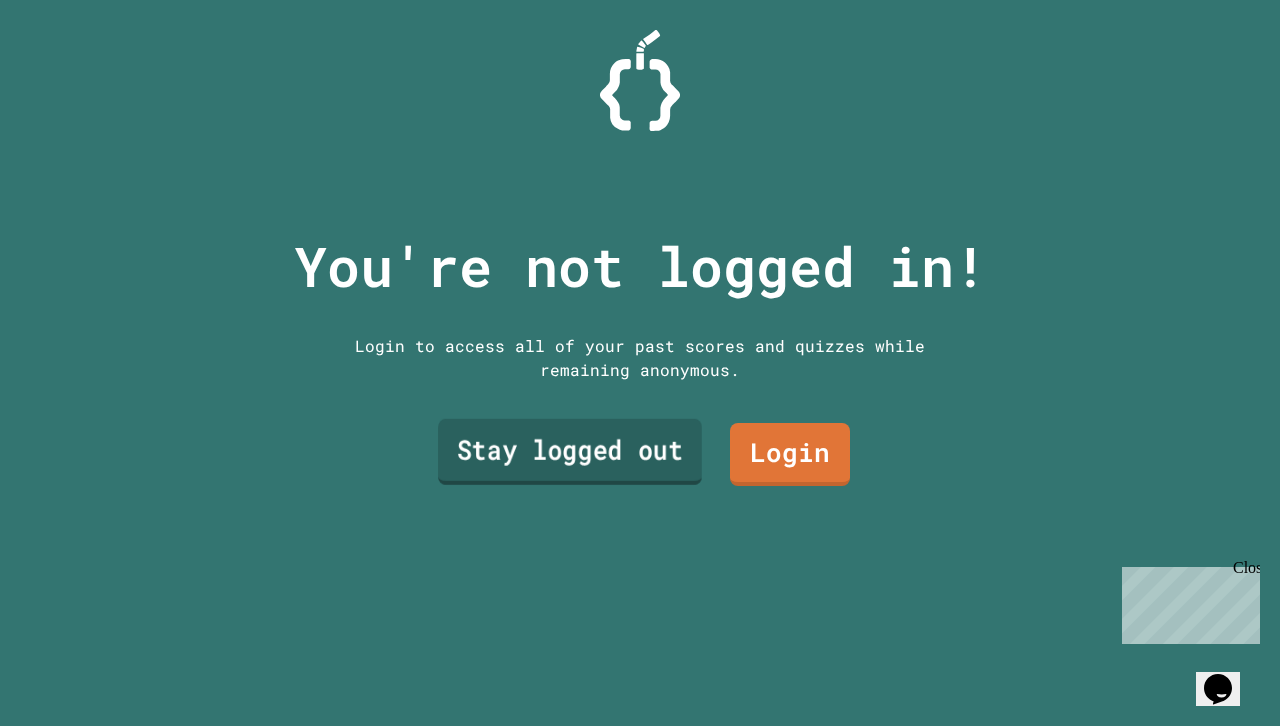click on "Stay logged out" at bounding box center [570, 452] 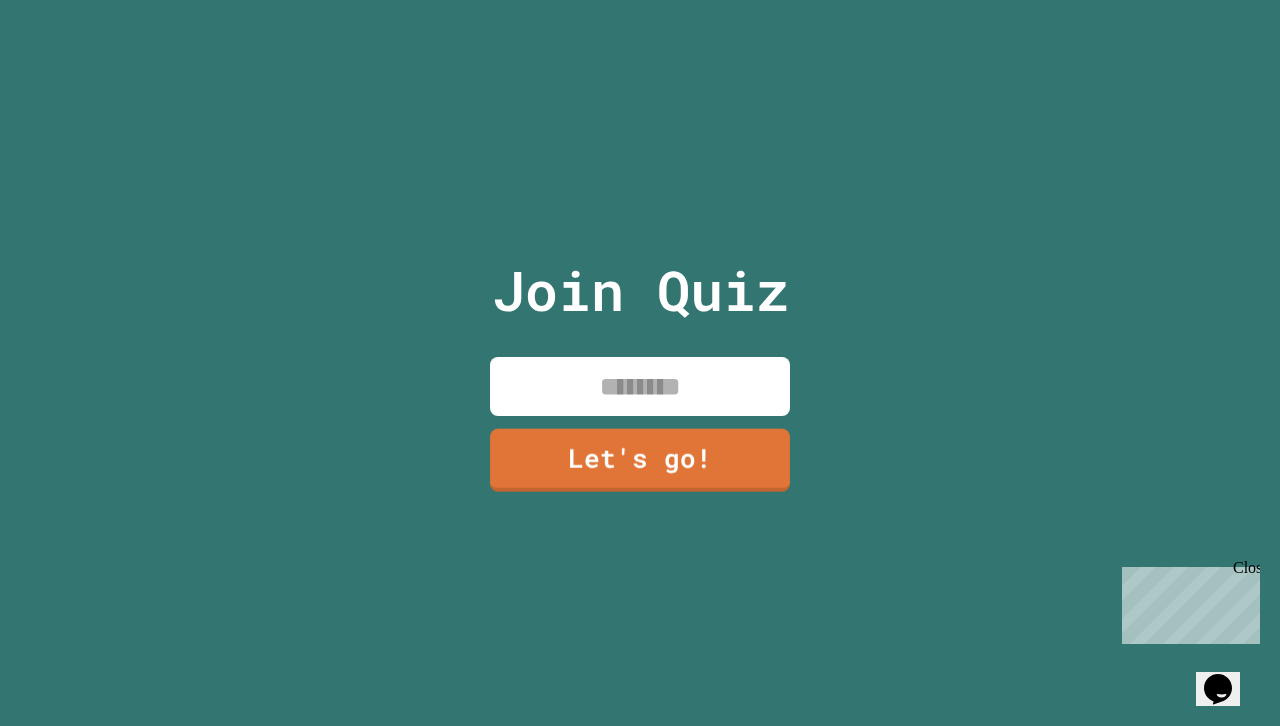click at bounding box center [640, 386] 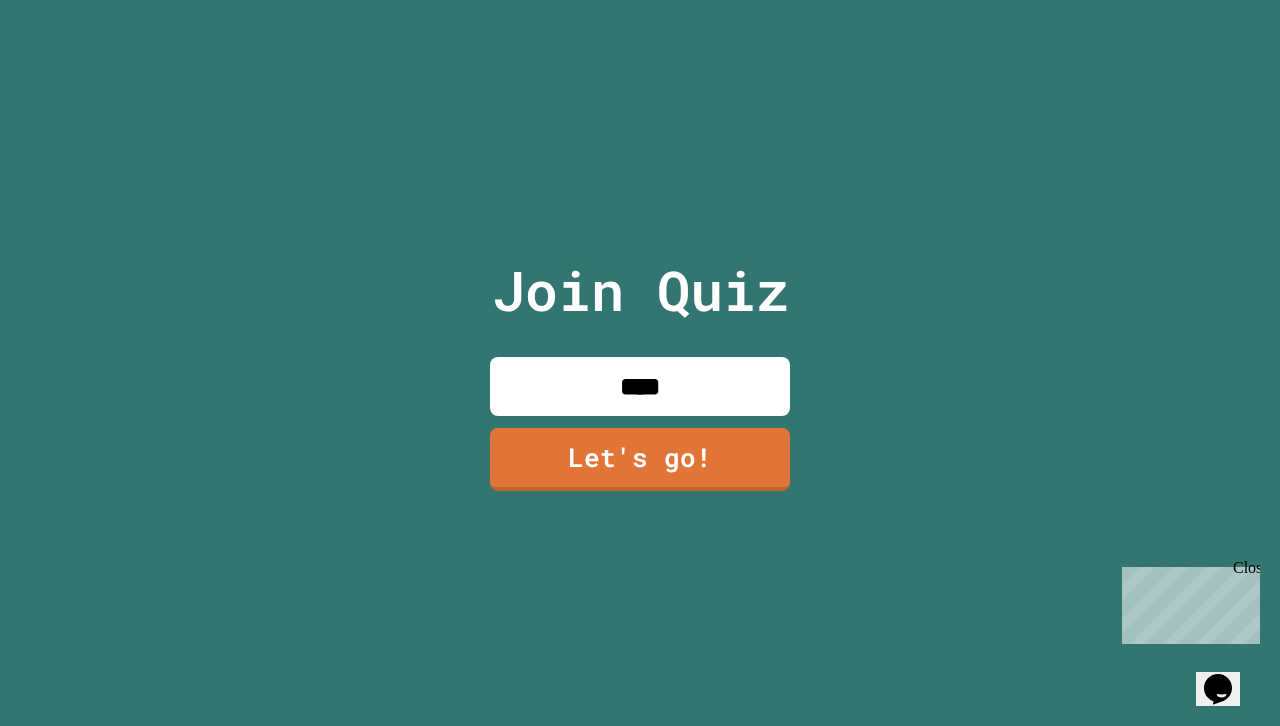 type on "****" 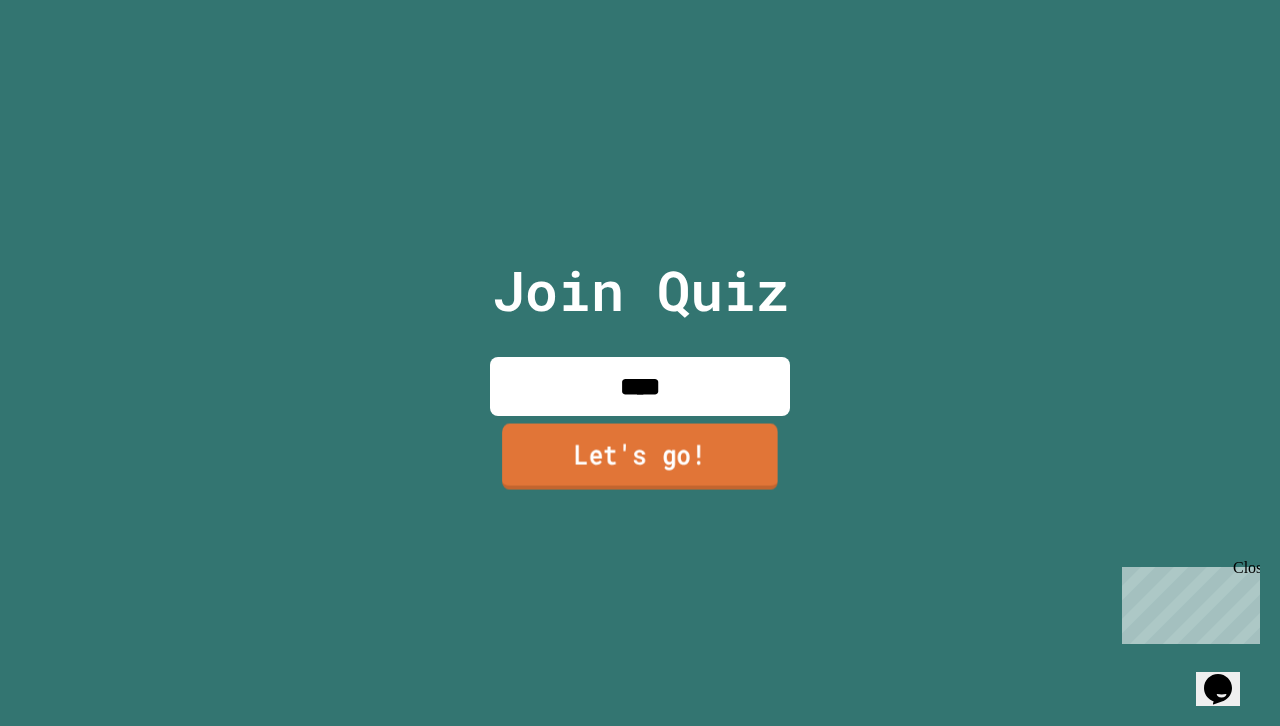 click on "Let's go!" at bounding box center (640, 457) 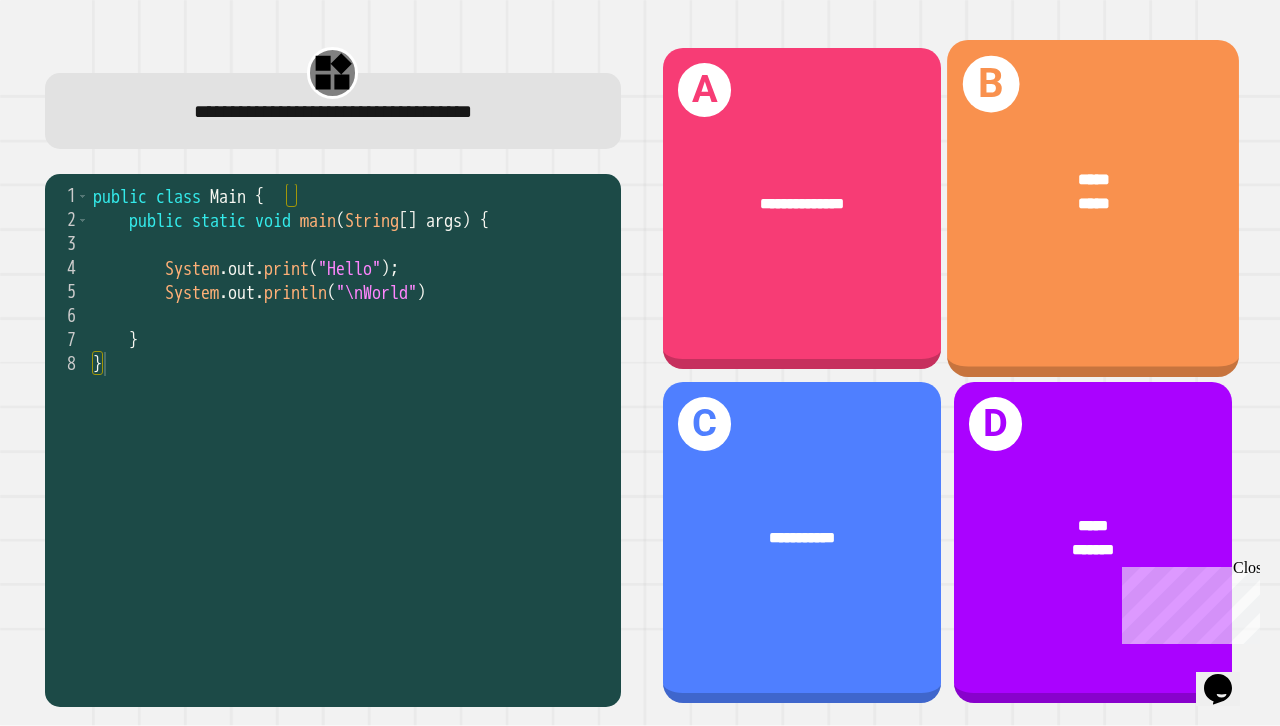 click on "*****" at bounding box center (1093, 203) 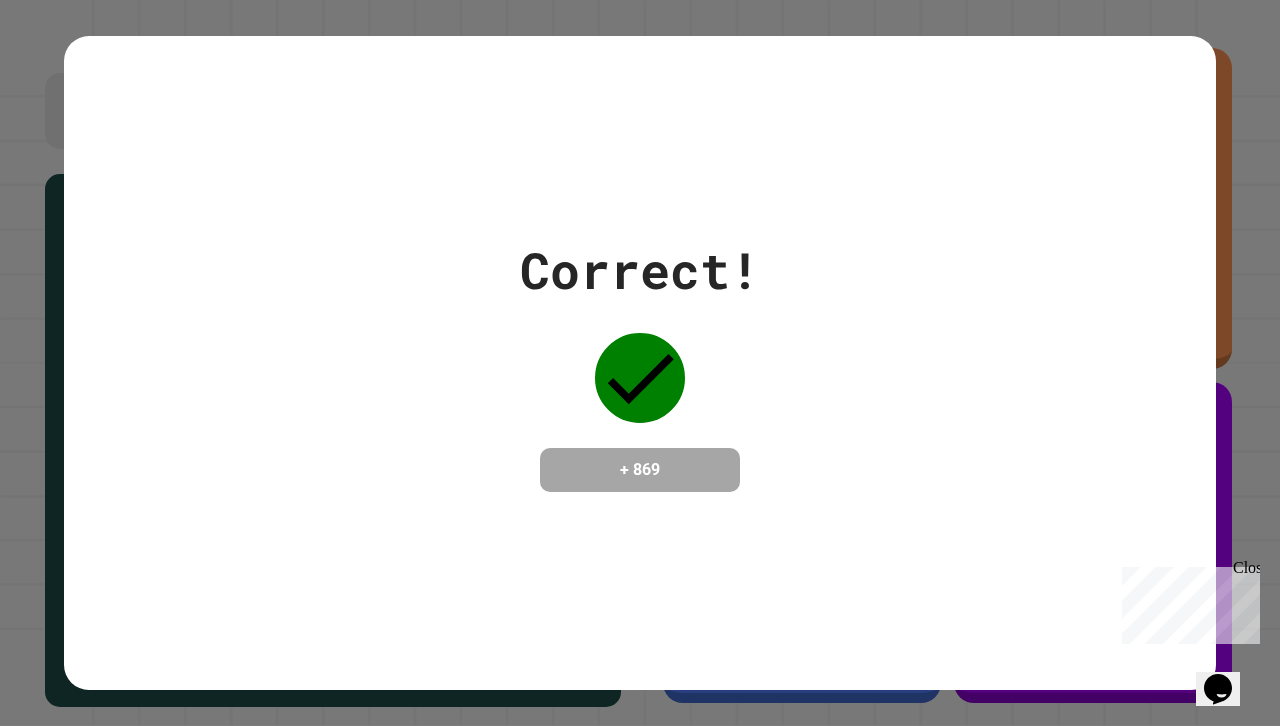 click on "Correct!   + 869" at bounding box center (640, 363) 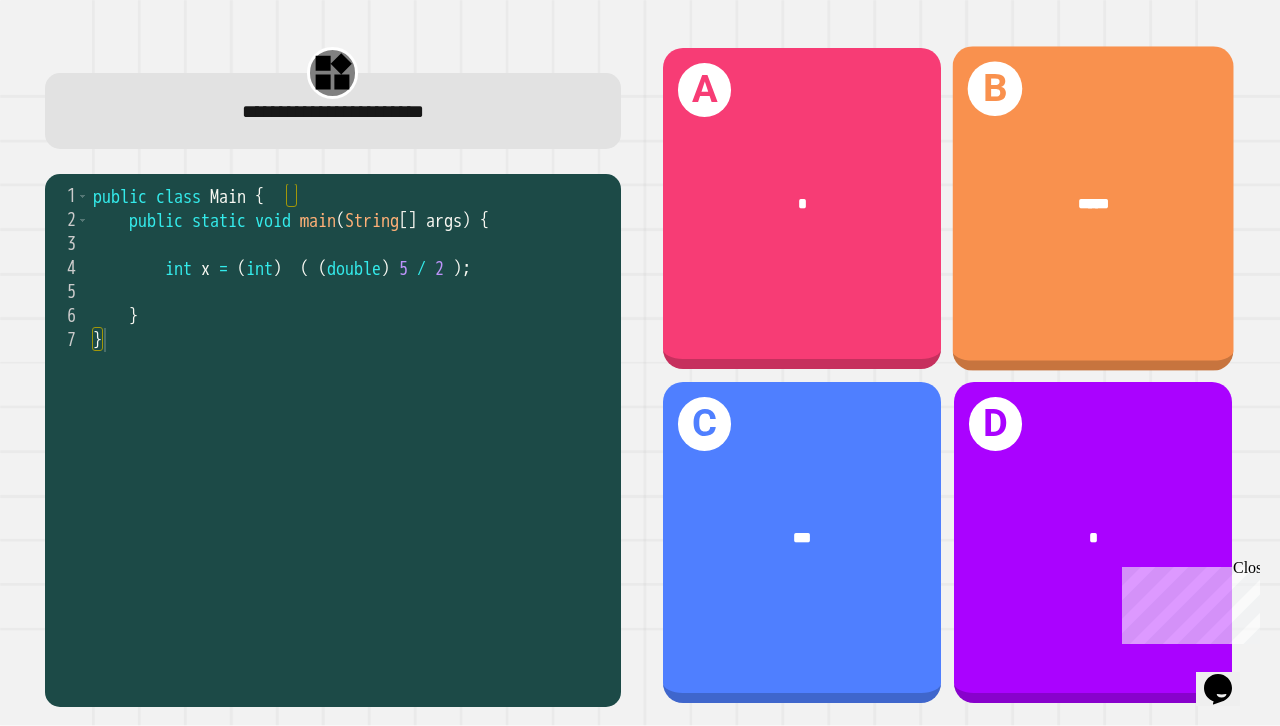 click on "*****" at bounding box center [1093, 203] 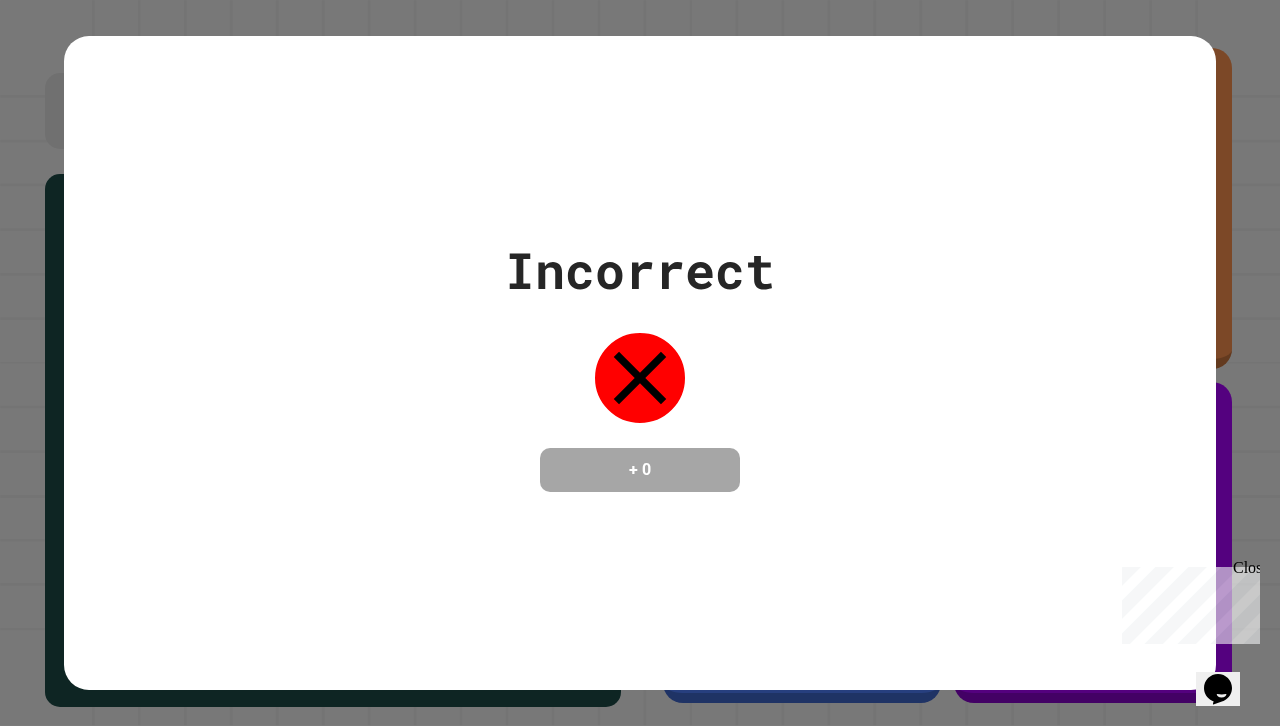 click on "Incorrect   + 0" at bounding box center (640, 362) 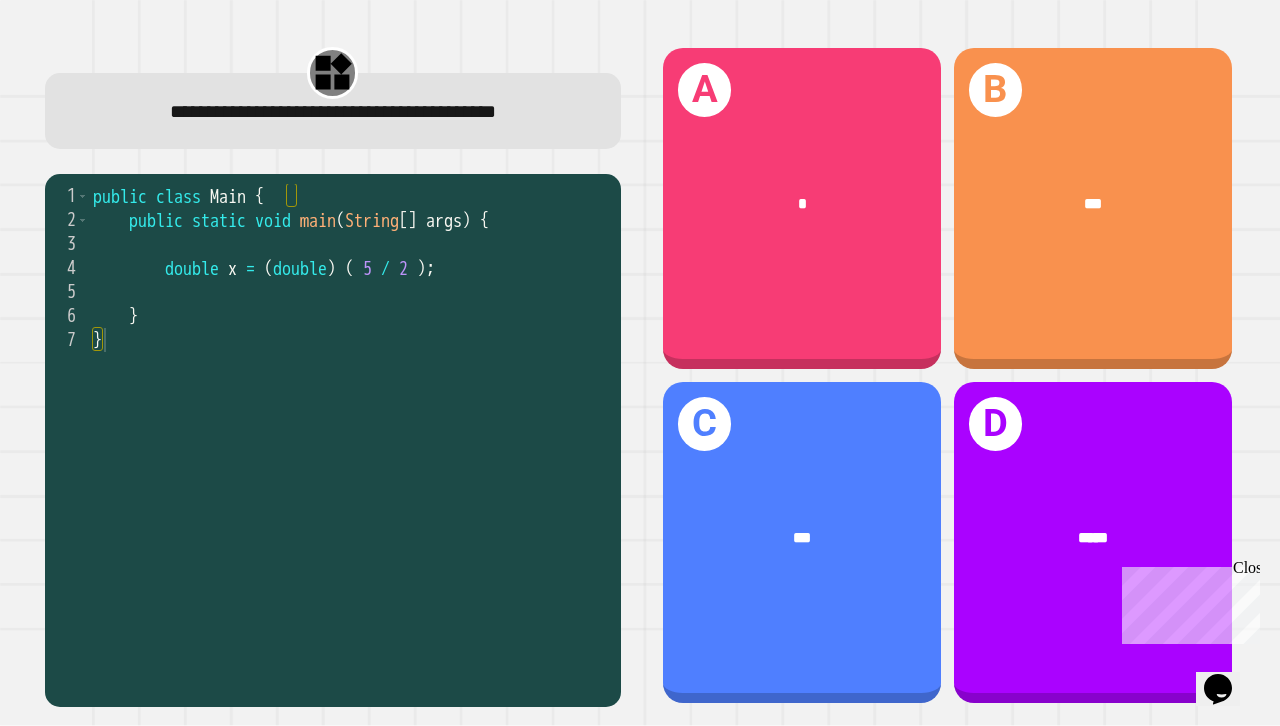click on "***" at bounding box center [1093, 203] 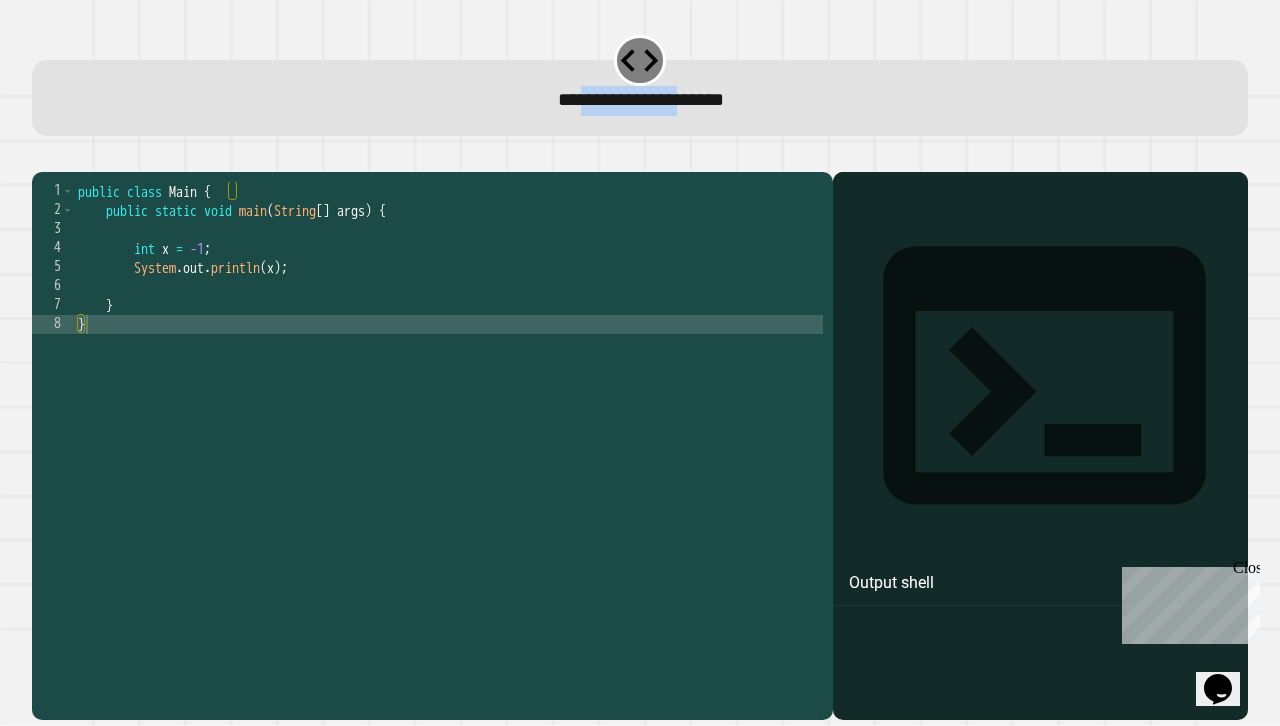 drag, startPoint x: 557, startPoint y: 101, endPoint x: 694, endPoint y: 101, distance: 137 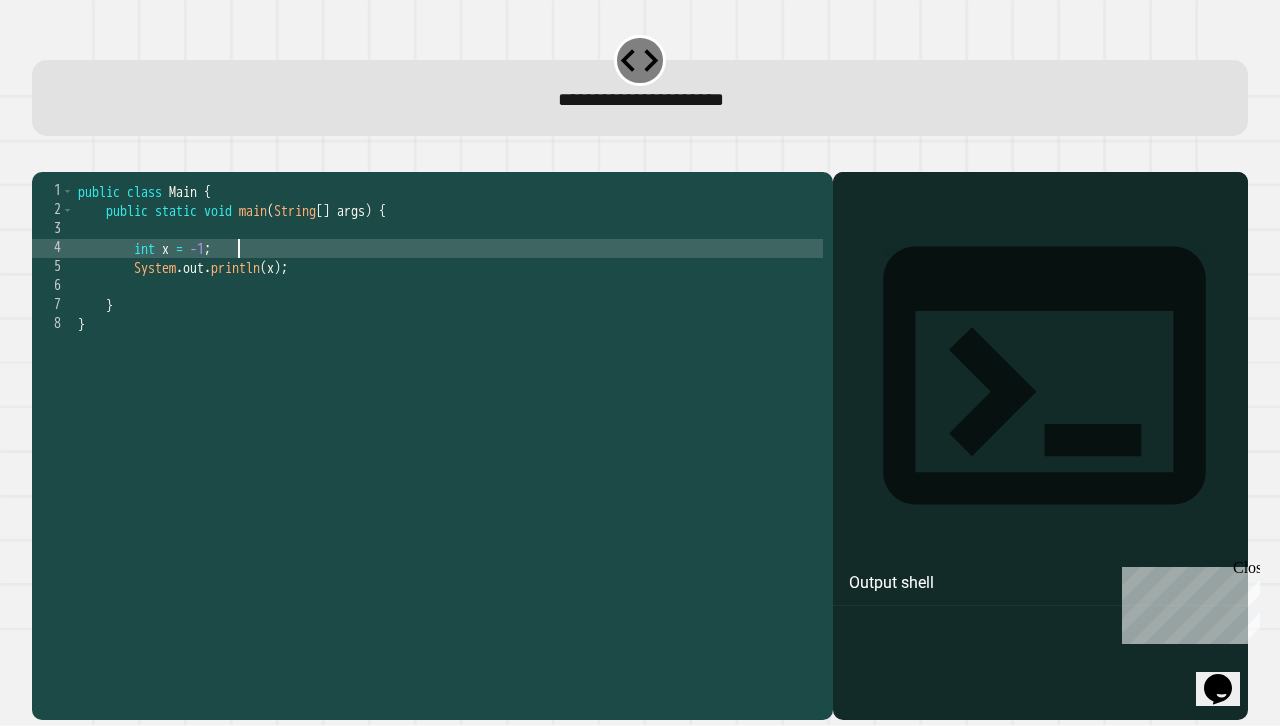 click on "public   class   Main   {      public   static   void   main ( String [ ]   args )   {           int   x   =   -1 ;           System . out . println ( x ) ;      } }" at bounding box center (448, 438) 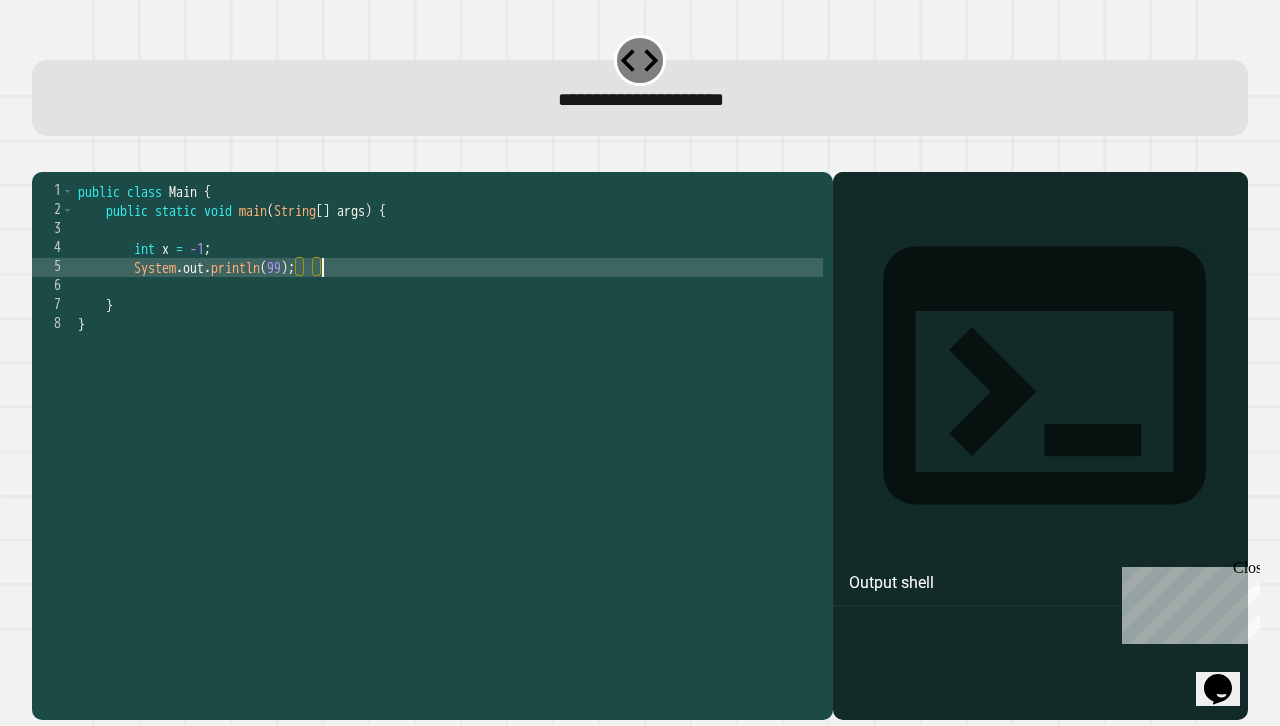 scroll, scrollTop: 0, scrollLeft: 17, axis: horizontal 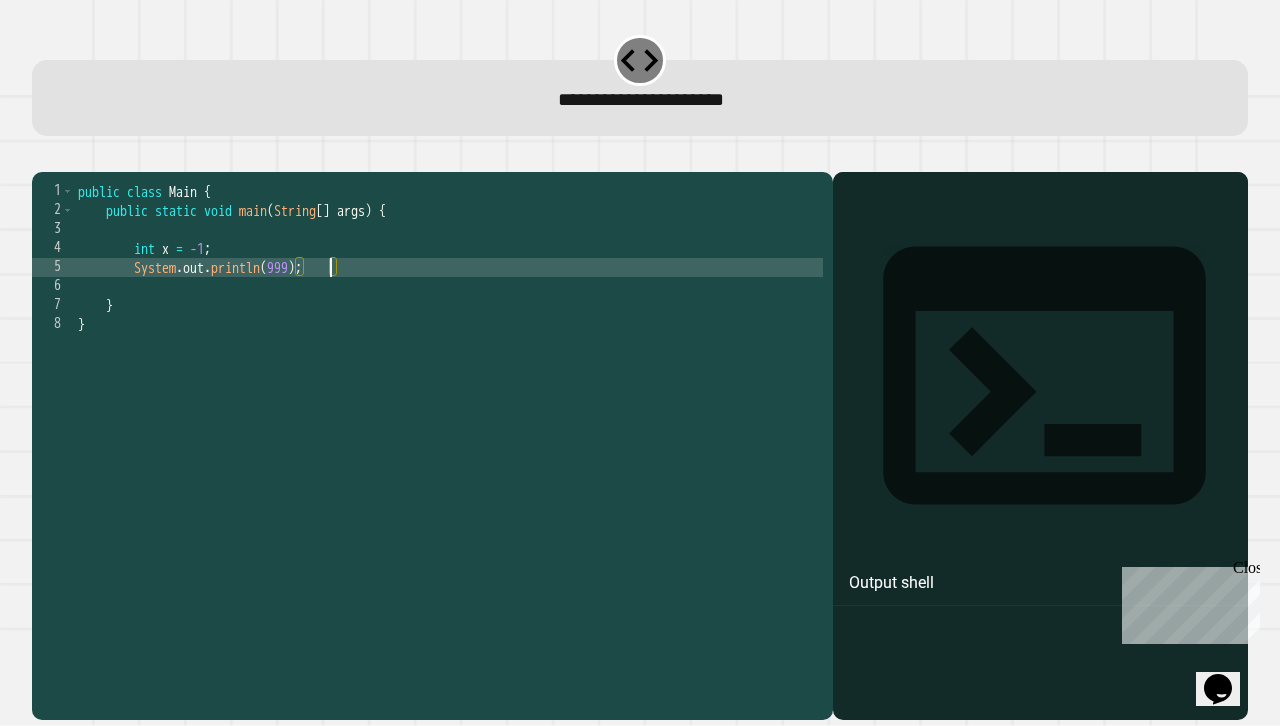 click 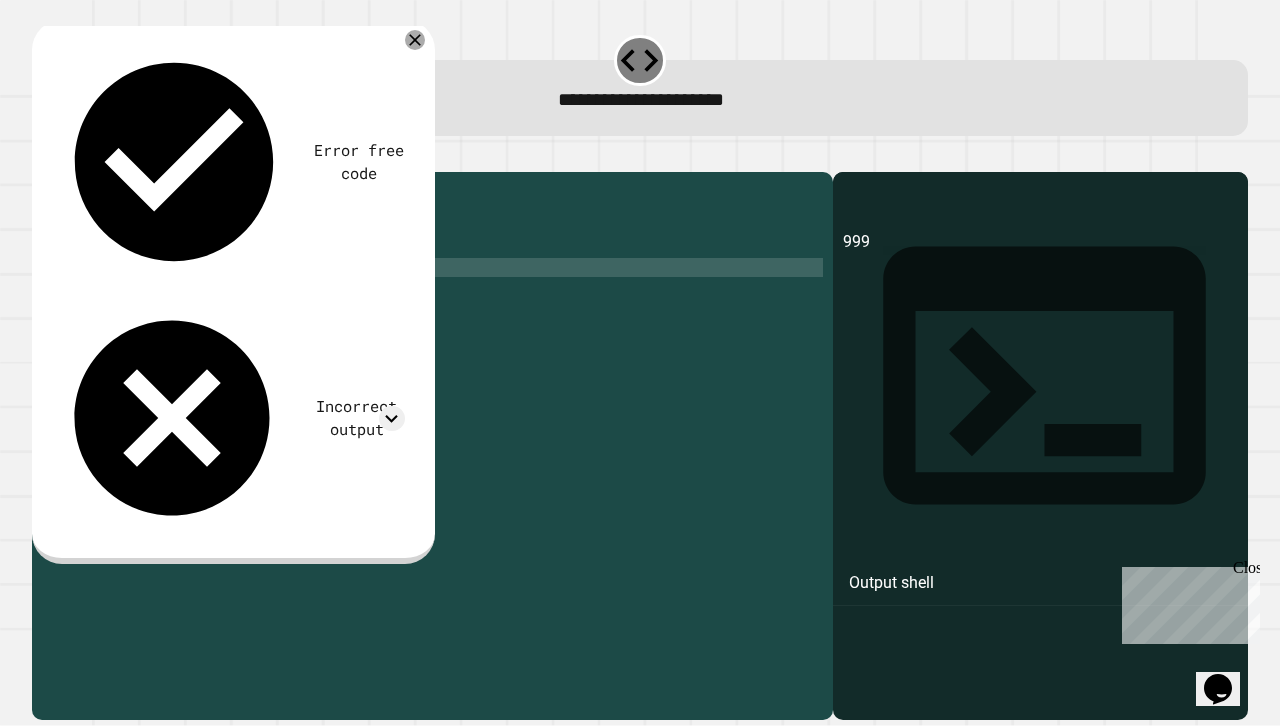 click 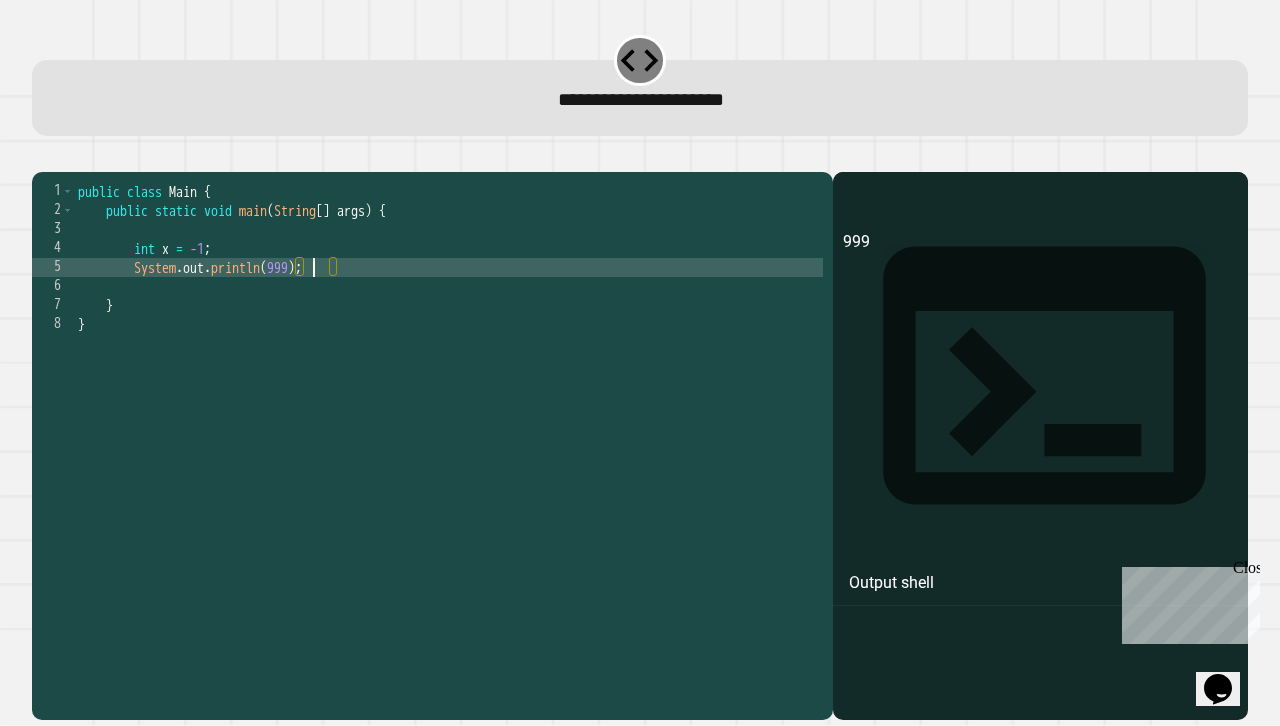 click on "public   class   Main   {      public   static   void   main ( String [ ]   args )   {           int   x   =   -1 ;           System . out . println ( 999 ) ;      } }" at bounding box center (448, 438) 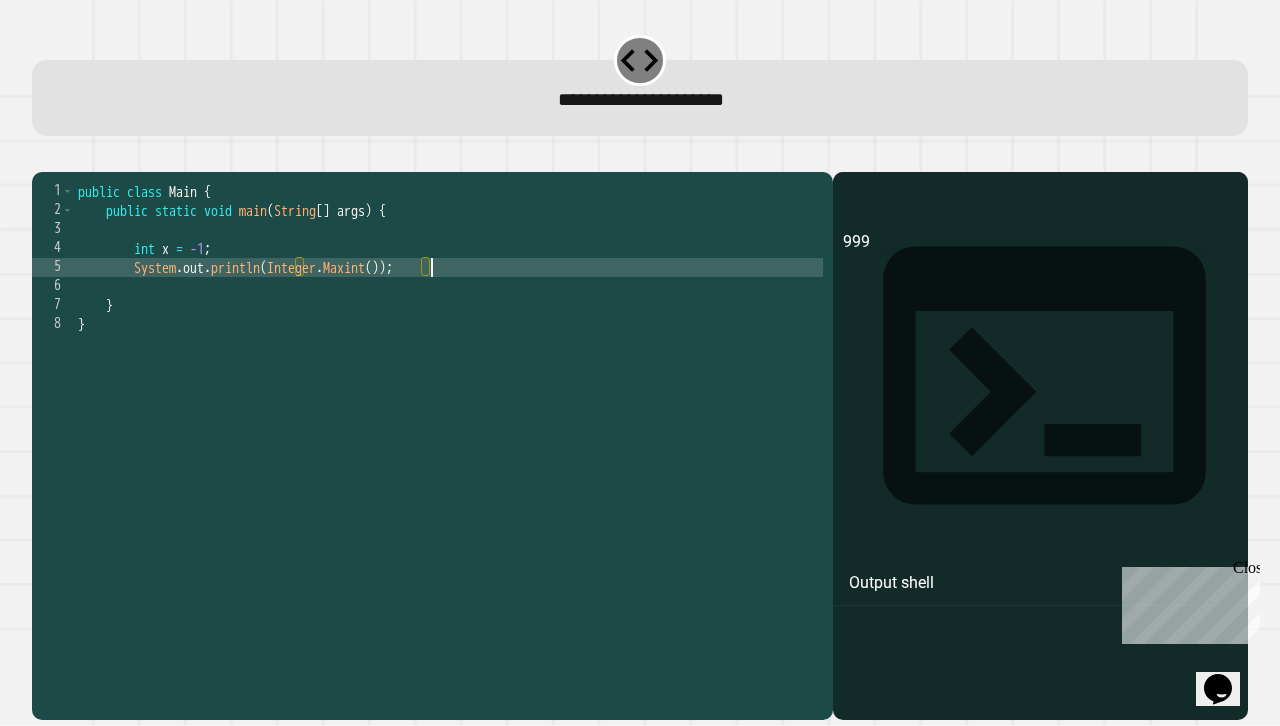 scroll, scrollTop: 0, scrollLeft: 25, axis: horizontal 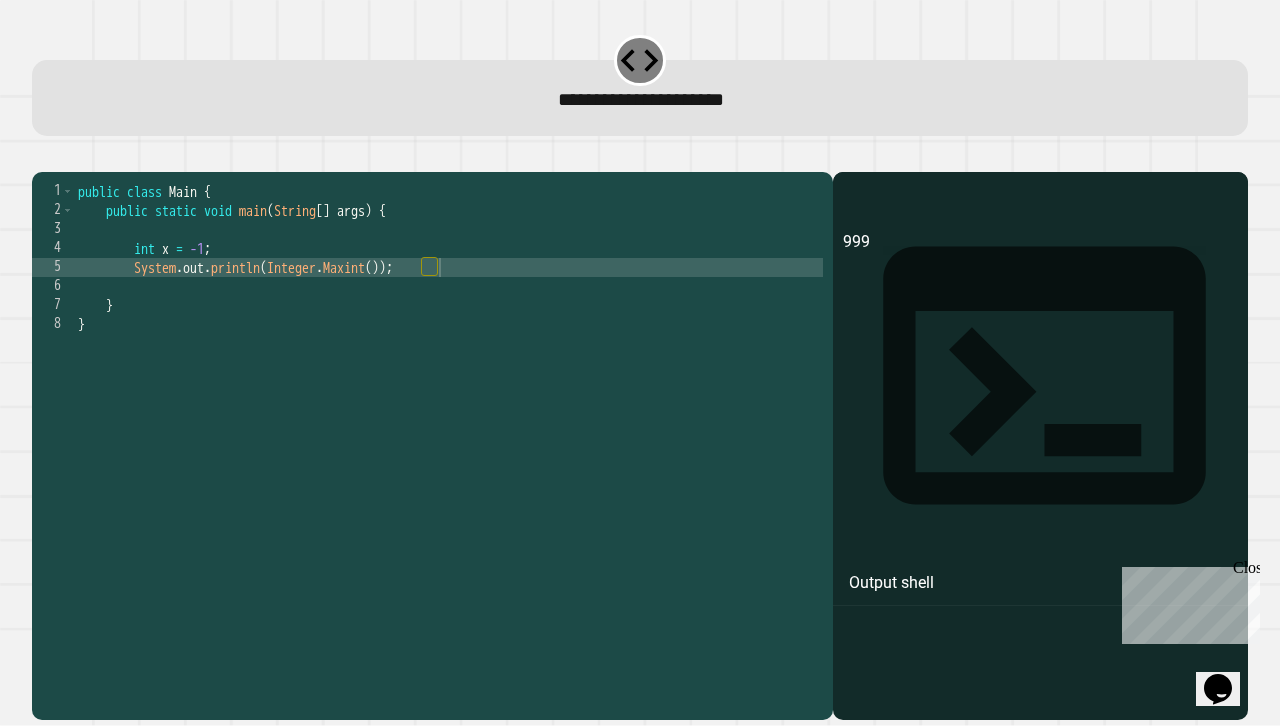 click 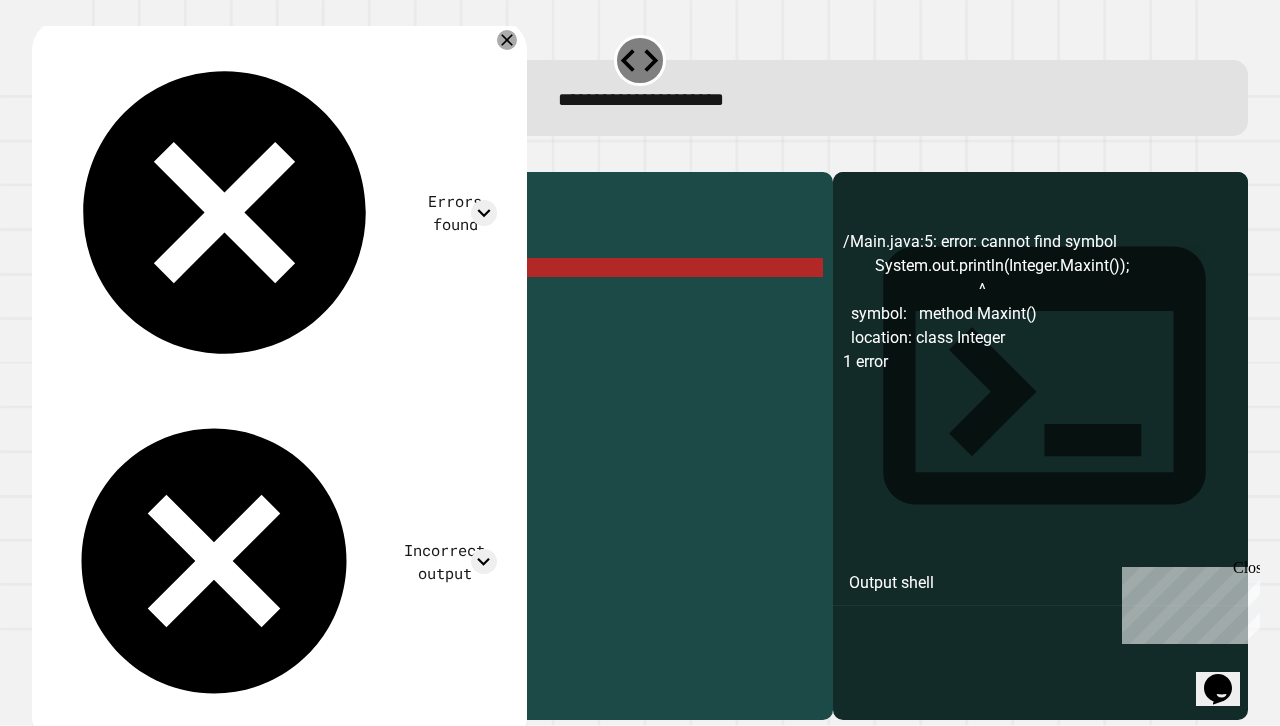 click on "public   class   Main   {      public   static   void   main ( String [ ]   args )   {           int   x   =   -1 ;           System . out . println ( Integer . Maxint ( )) ;      } }" at bounding box center (448, 438) 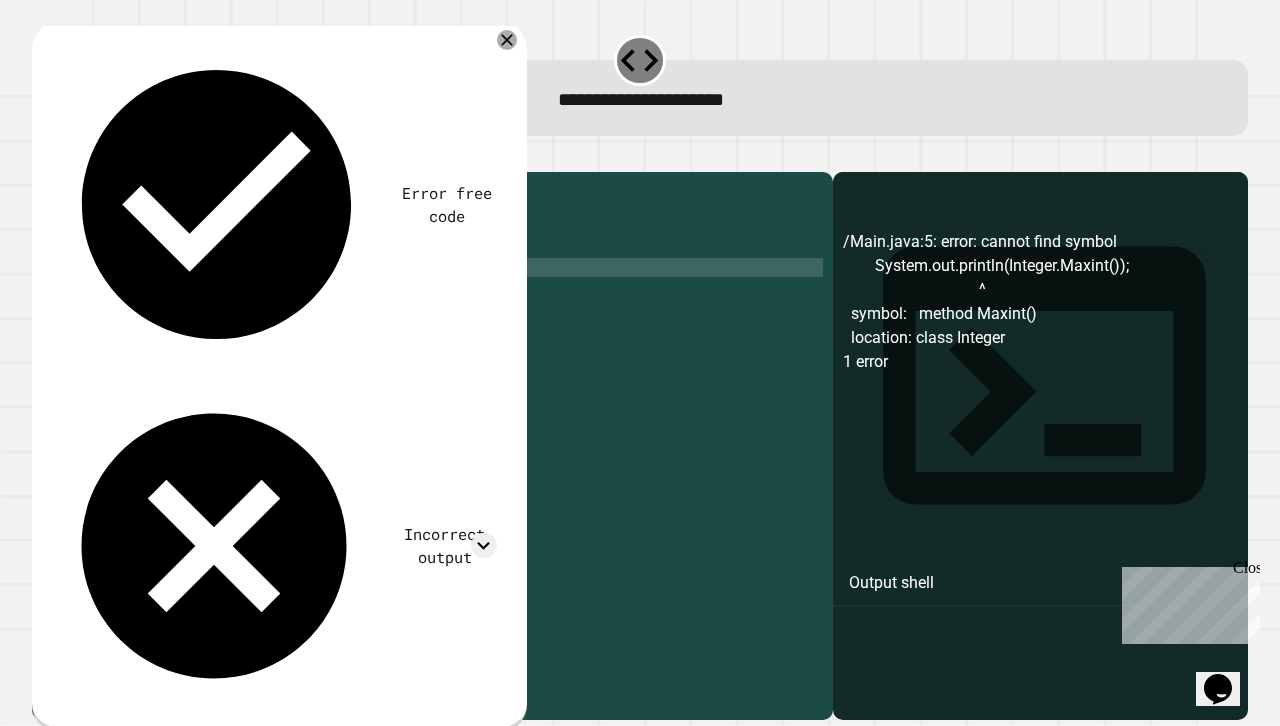 scroll, scrollTop: 0, scrollLeft: 22, axis: horizontal 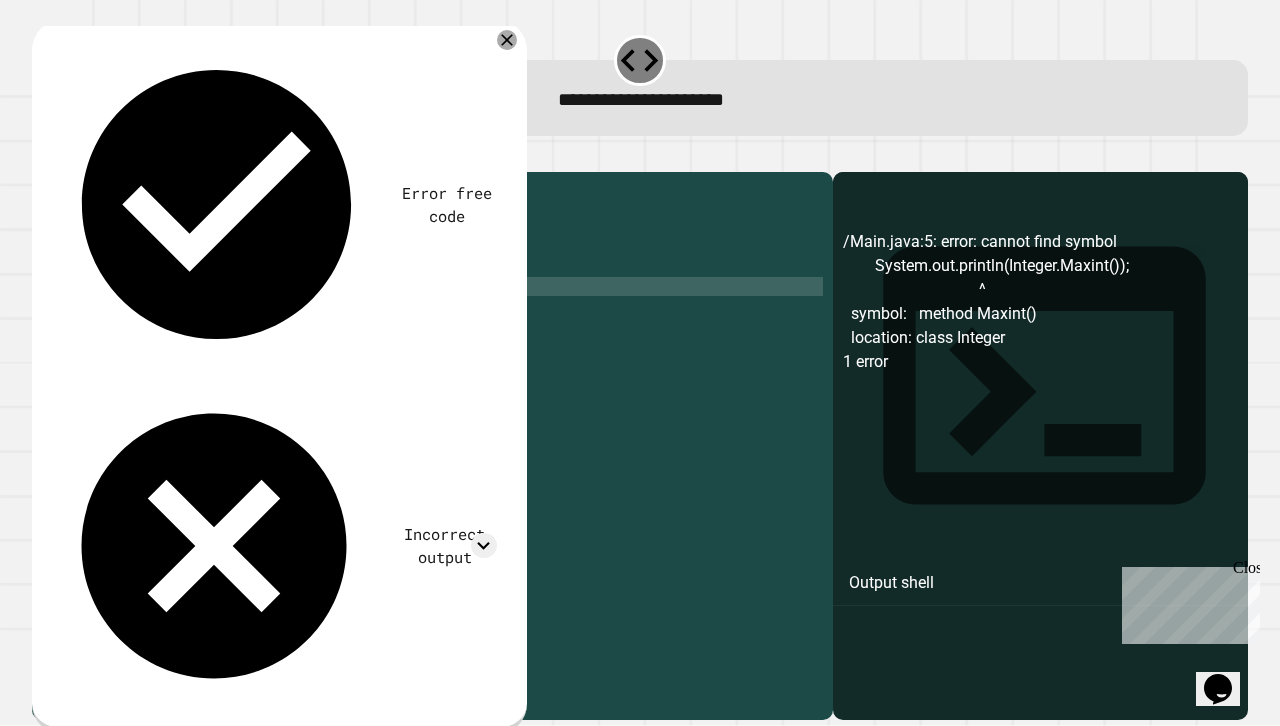 click on "public   class   Main   {      public   static   void   main ( String [ ]   args )   {           int   x   =   -1 ;           System . out . println ( Integer . MaxInt           ( )) ;      } }" at bounding box center (448, 438) 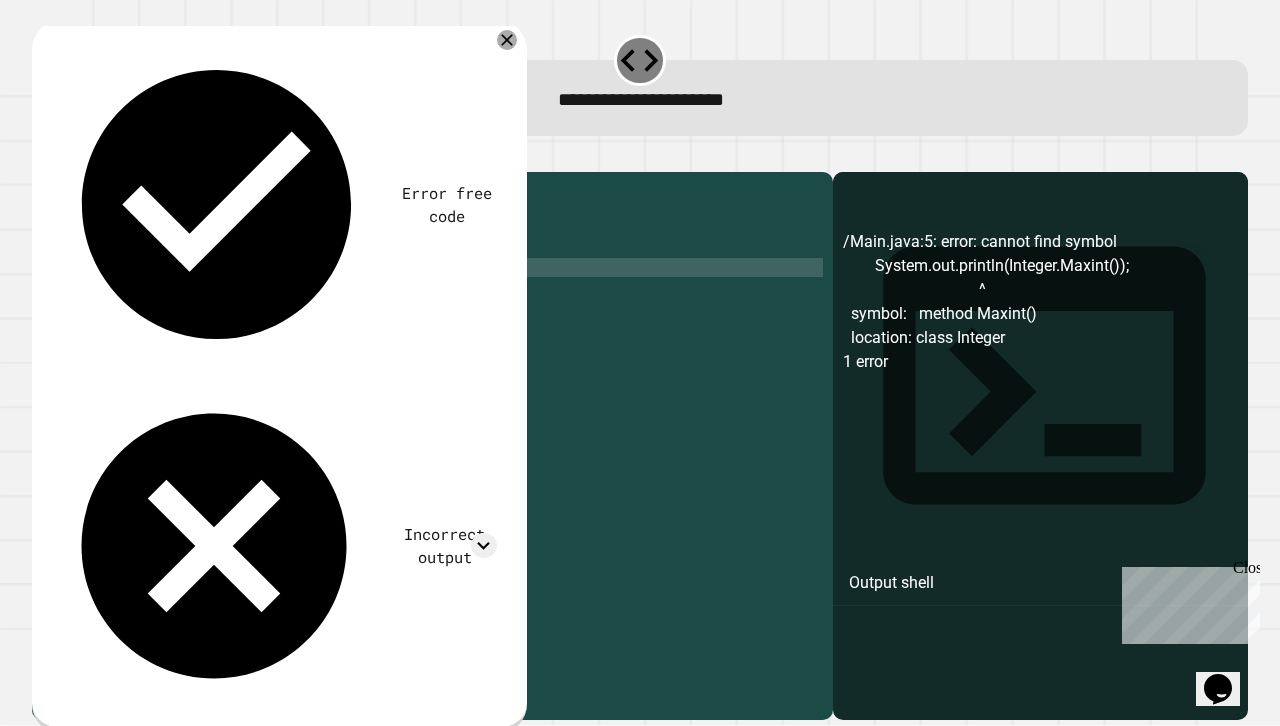 click 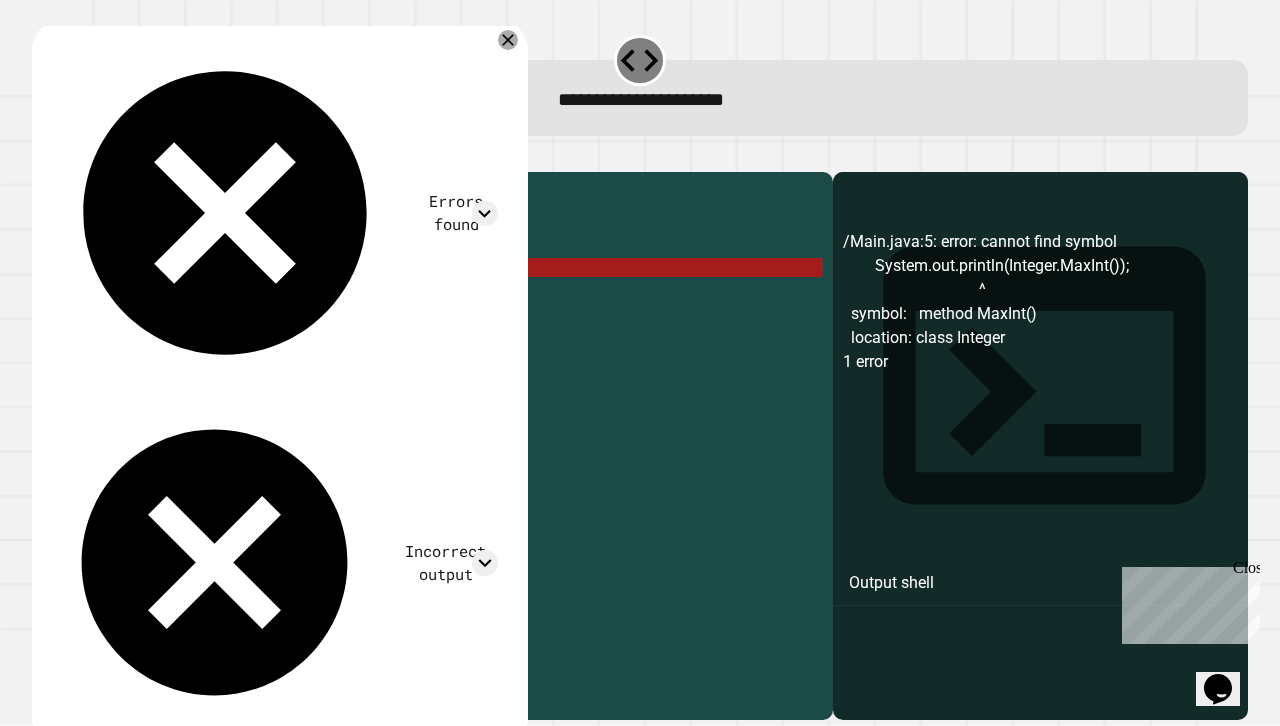 drag, startPoint x: 441, startPoint y: 294, endPoint x: 301, endPoint y: 297, distance: 140.03214 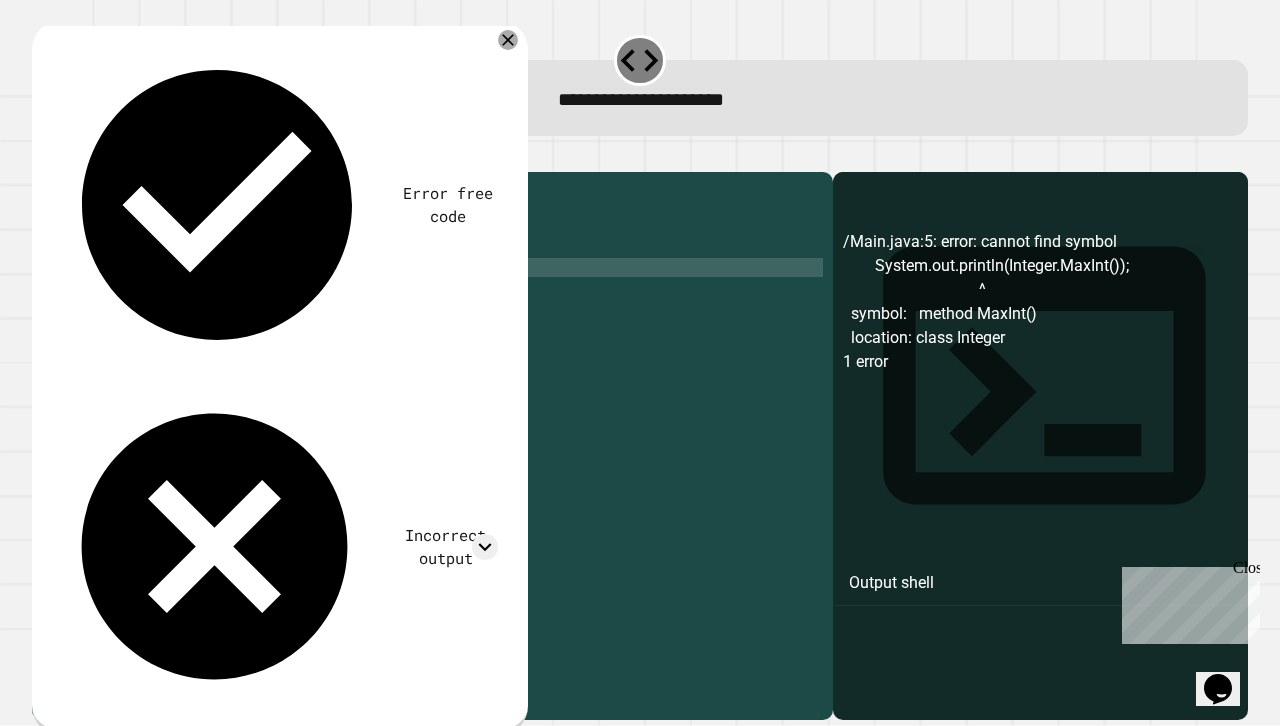 type on "**********" 